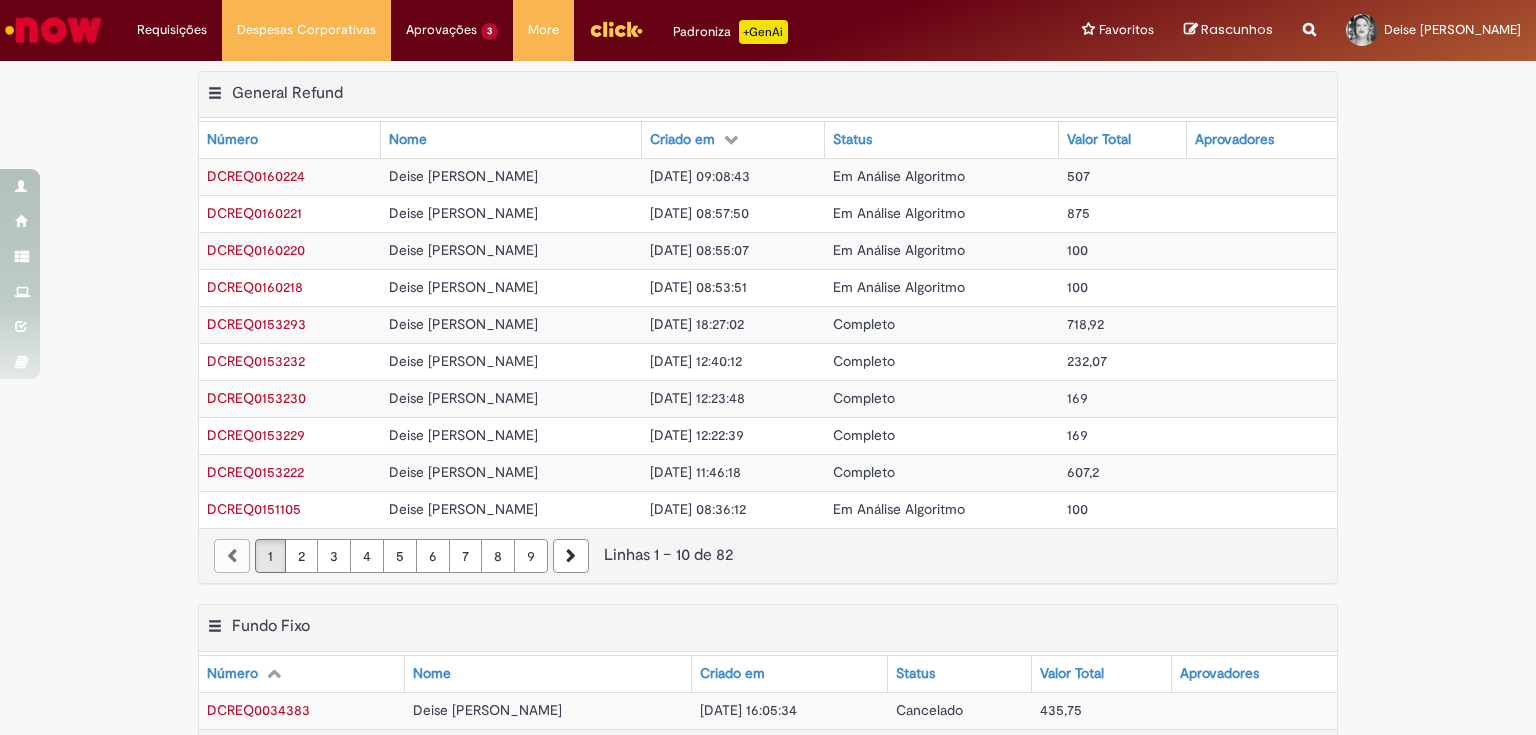 scroll, scrollTop: 0, scrollLeft: 0, axis: both 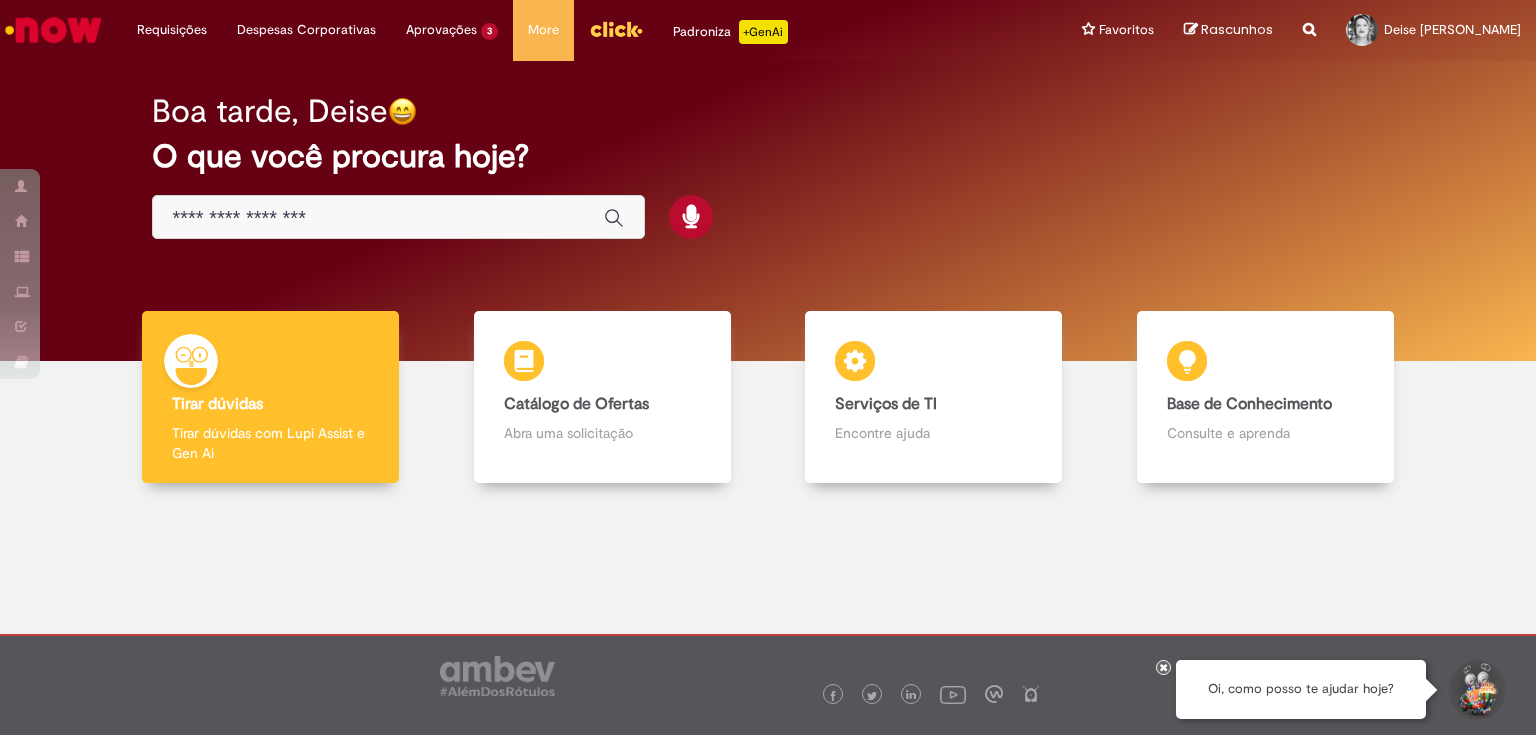 click at bounding box center [378, 218] 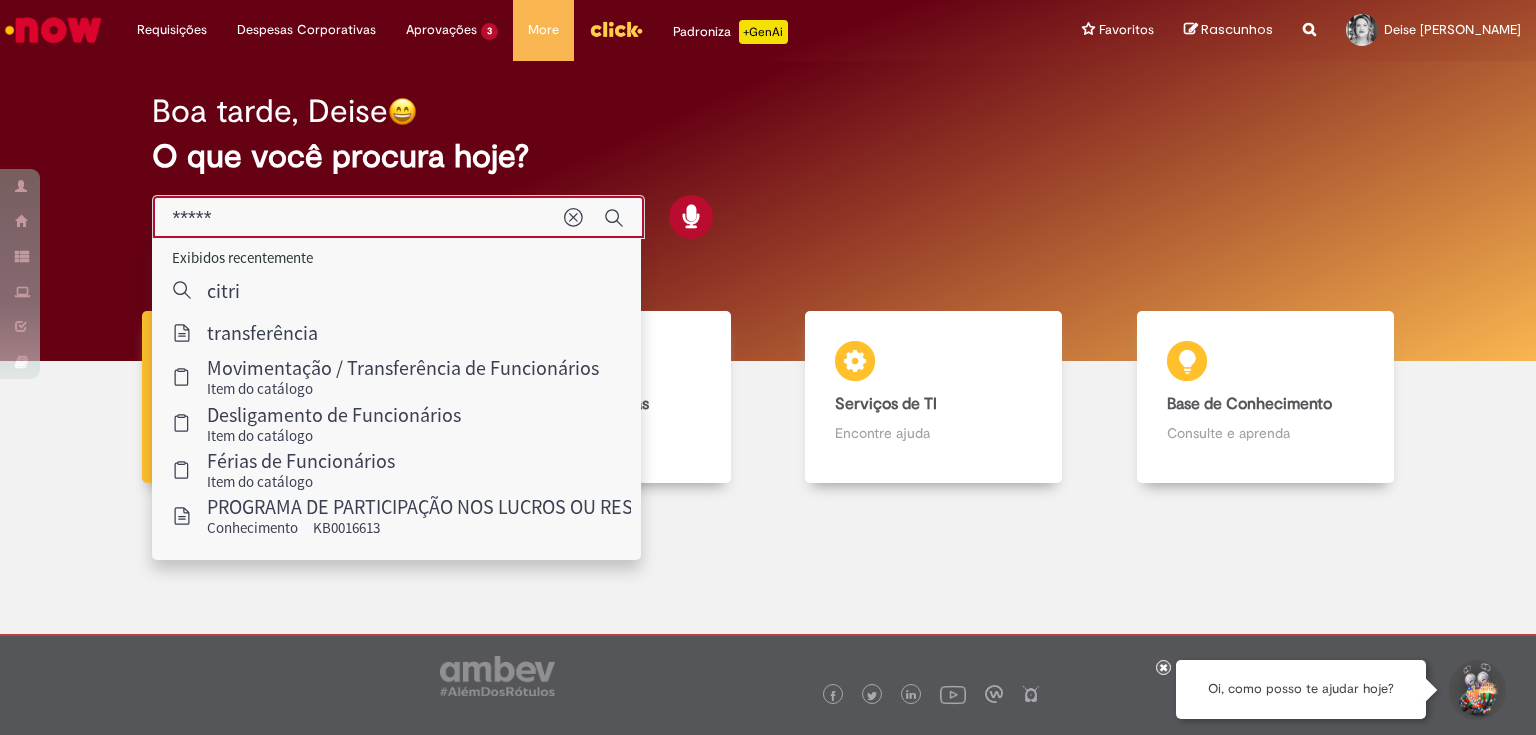 type on "******" 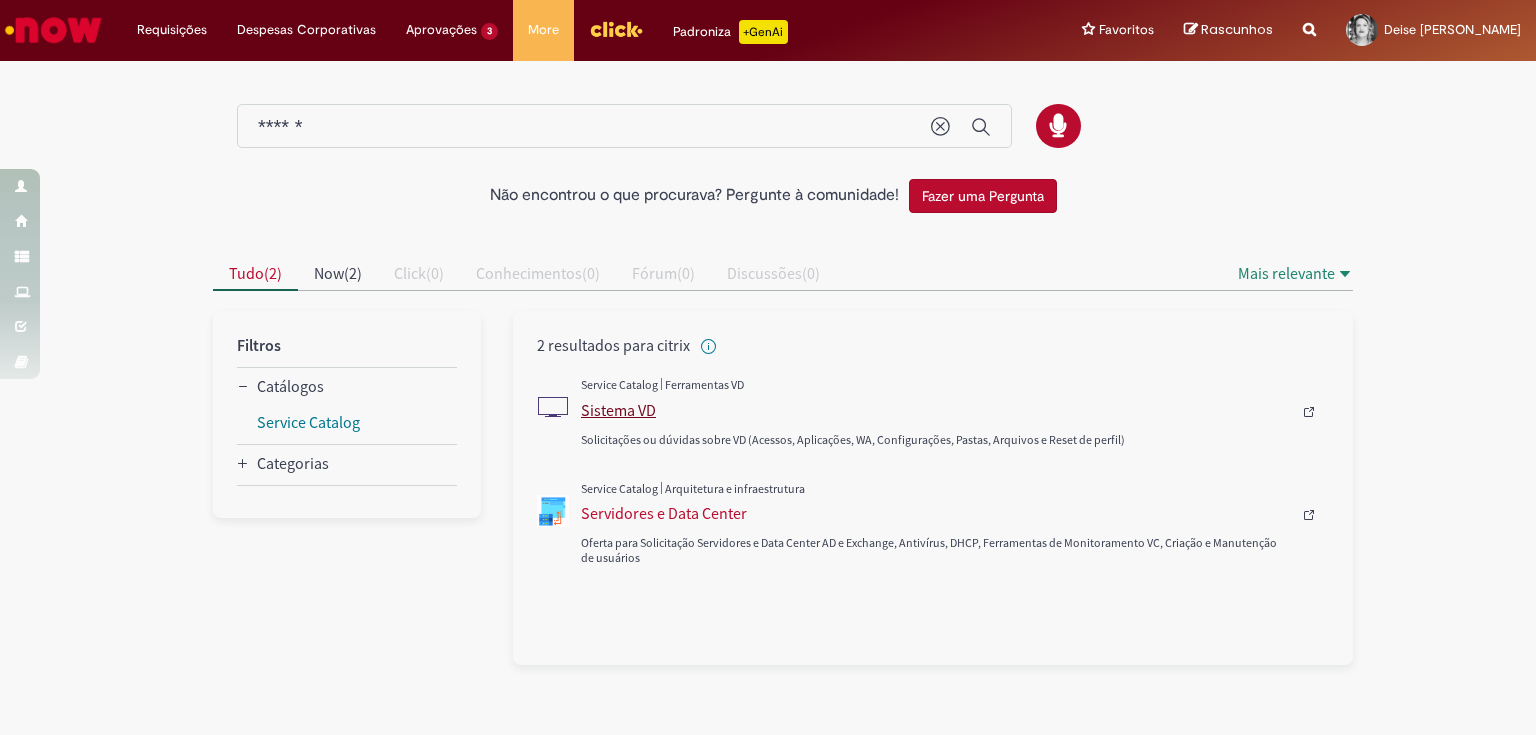click on "Sistema VD" at bounding box center [936, 410] 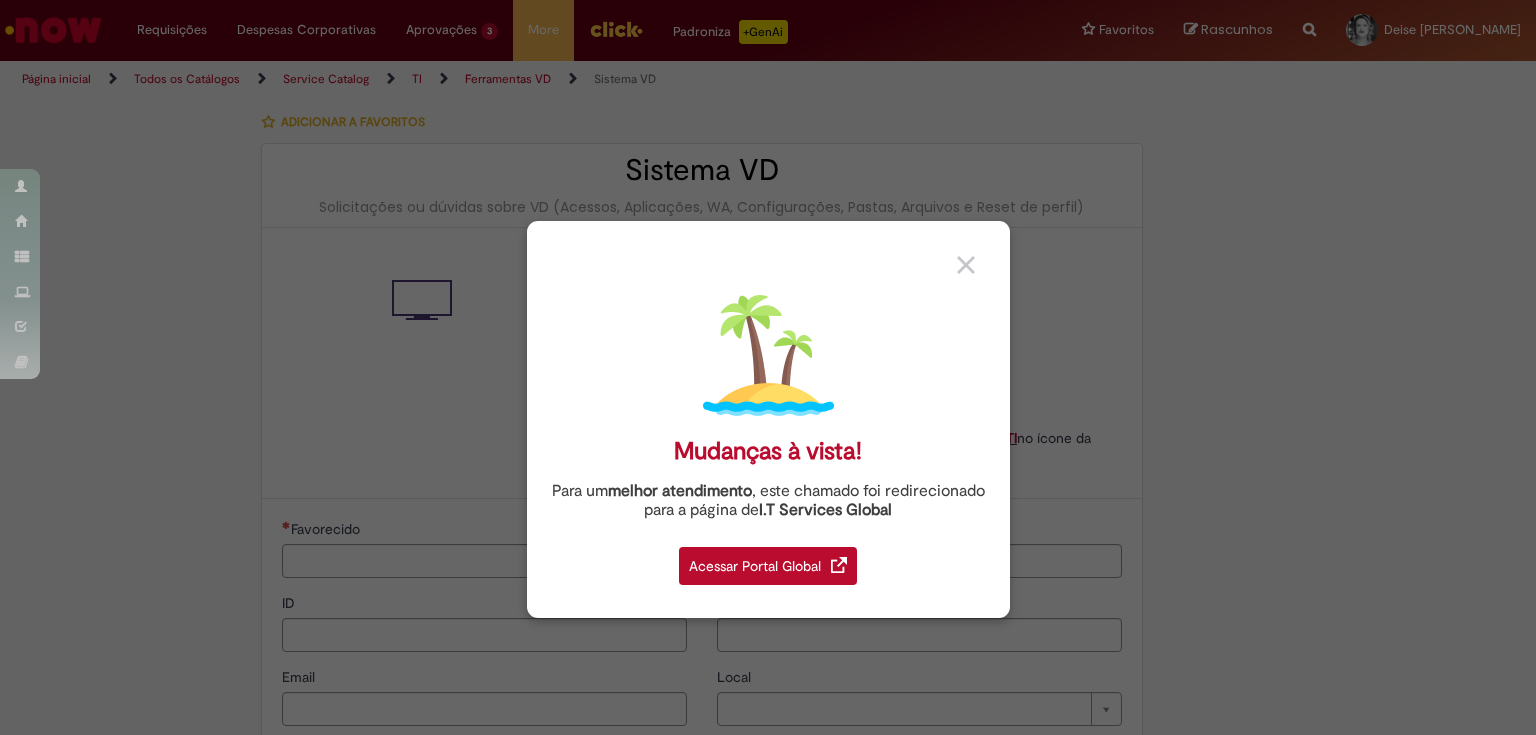 type on "********" 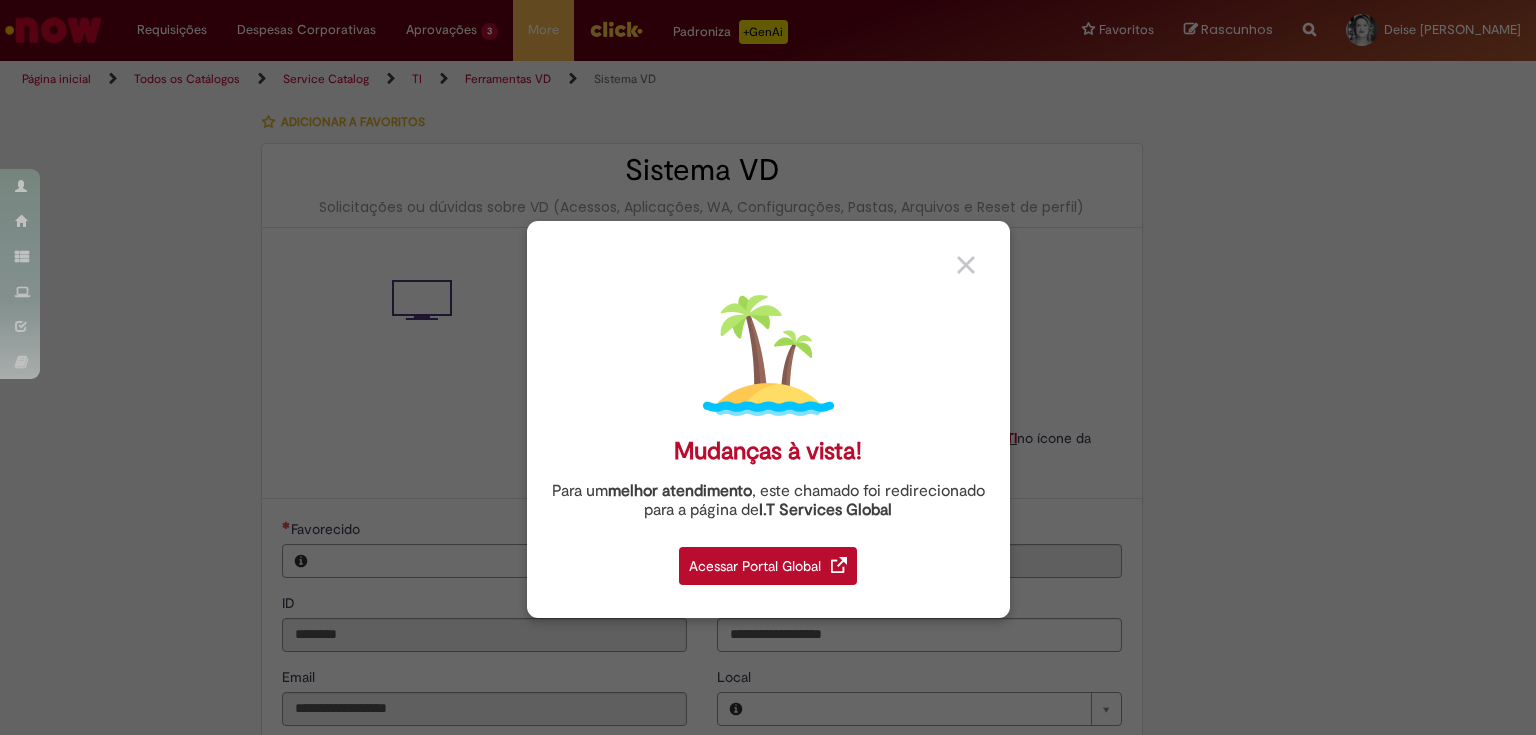 type on "**********" 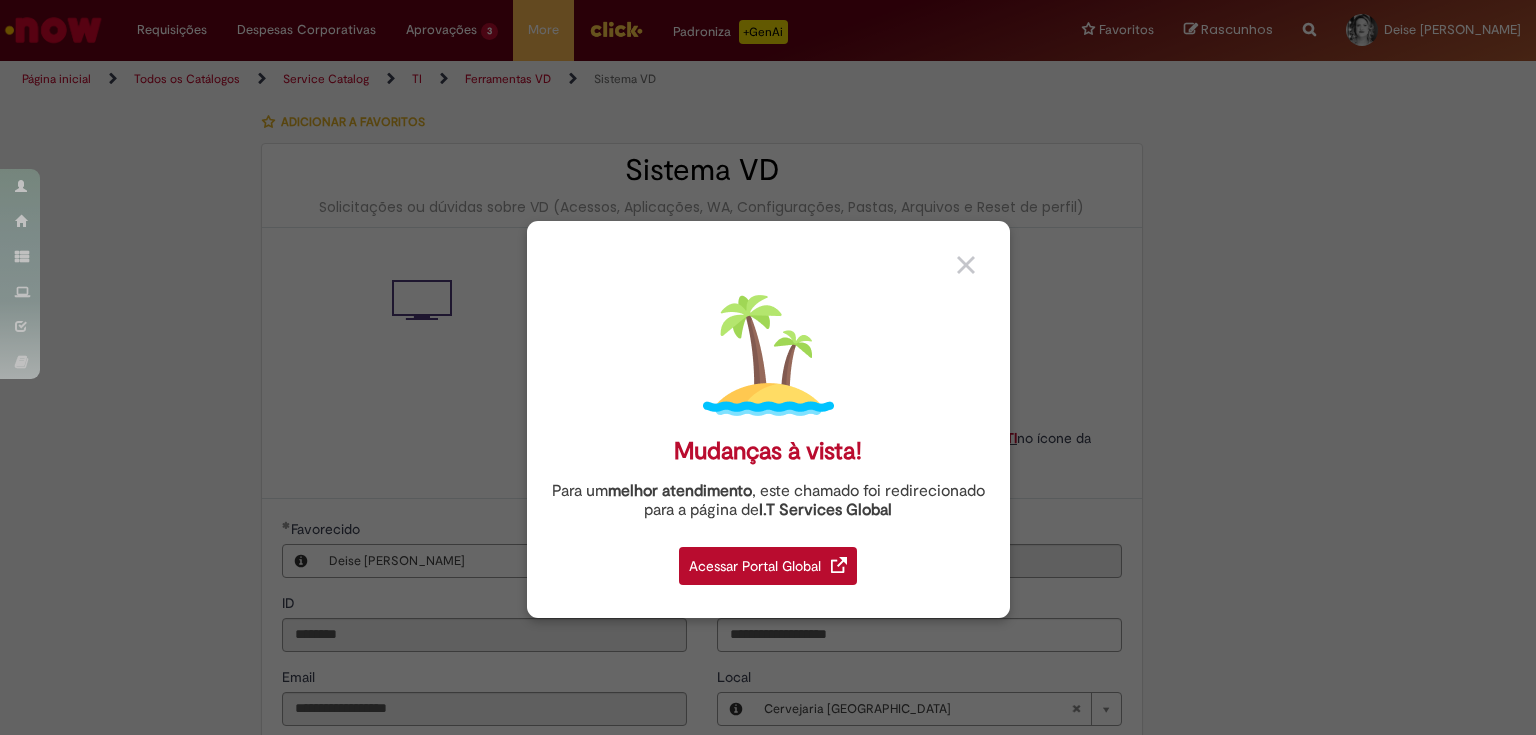 click on "Acessar Portal Global" at bounding box center [768, 566] 